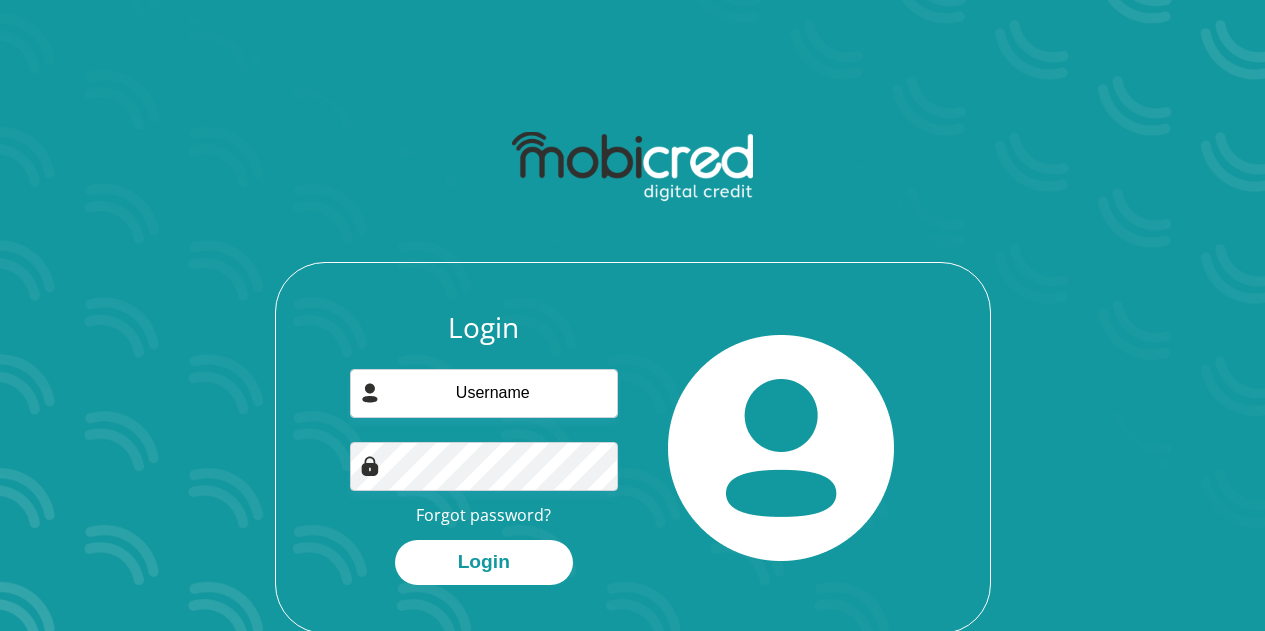 scroll, scrollTop: 0, scrollLeft: 0, axis: both 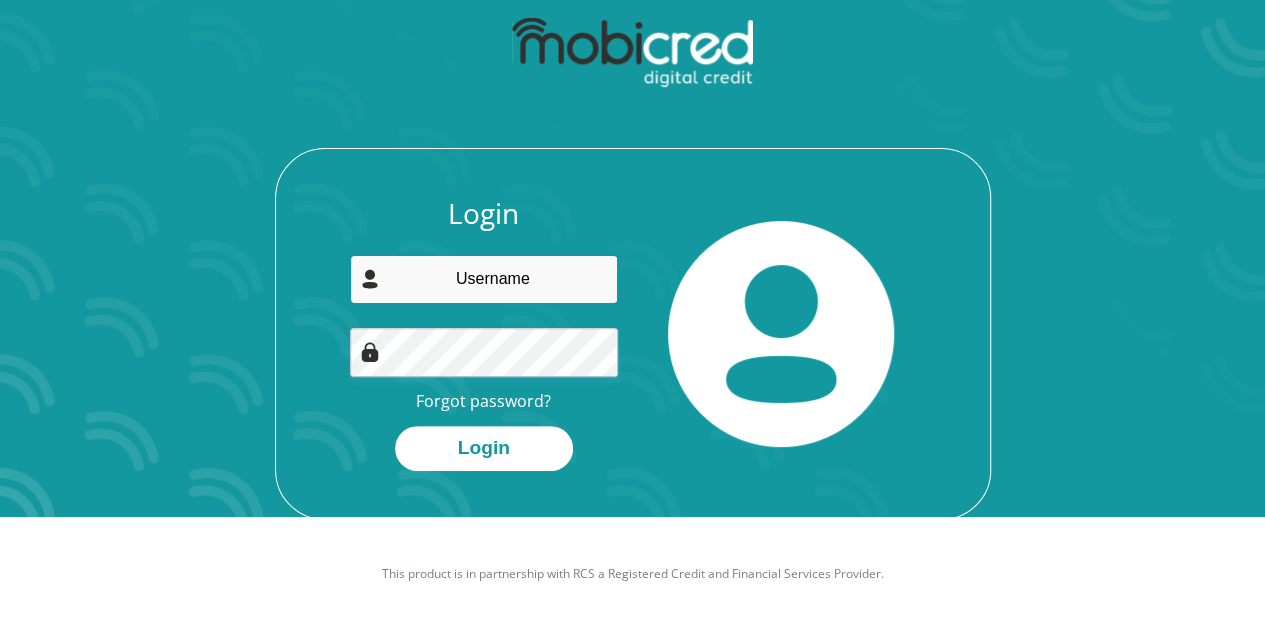 click at bounding box center (484, 279) 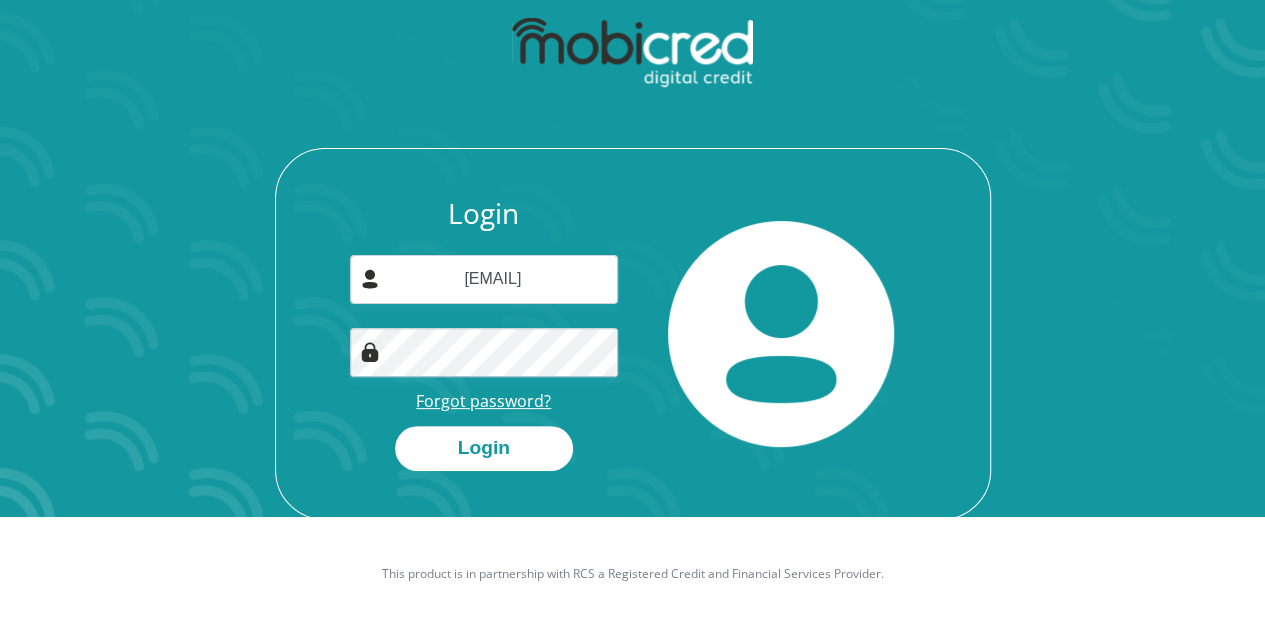 click on "Forgot password?" at bounding box center [483, 401] 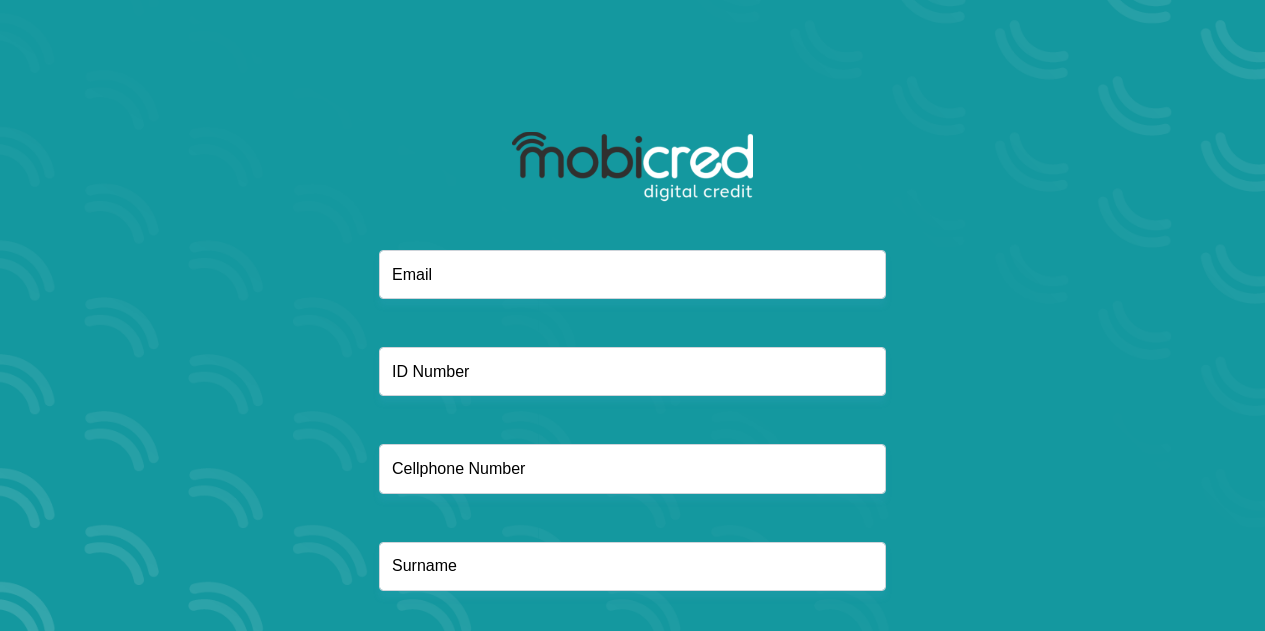scroll, scrollTop: 0, scrollLeft: 0, axis: both 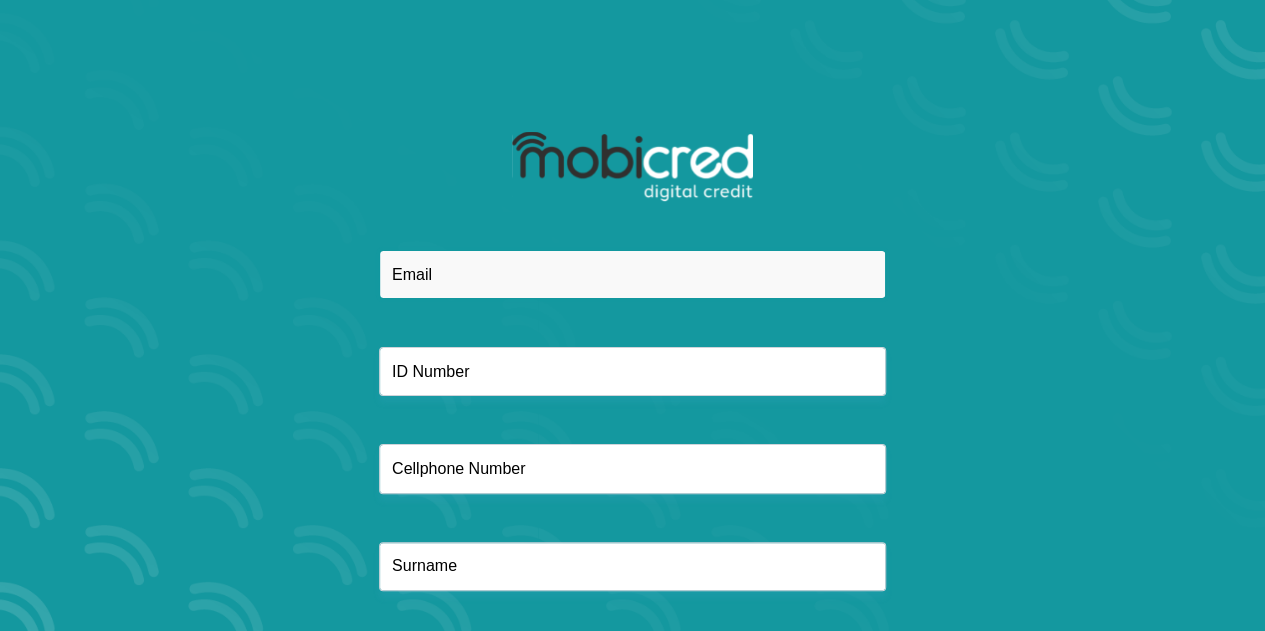 click at bounding box center [632, 274] 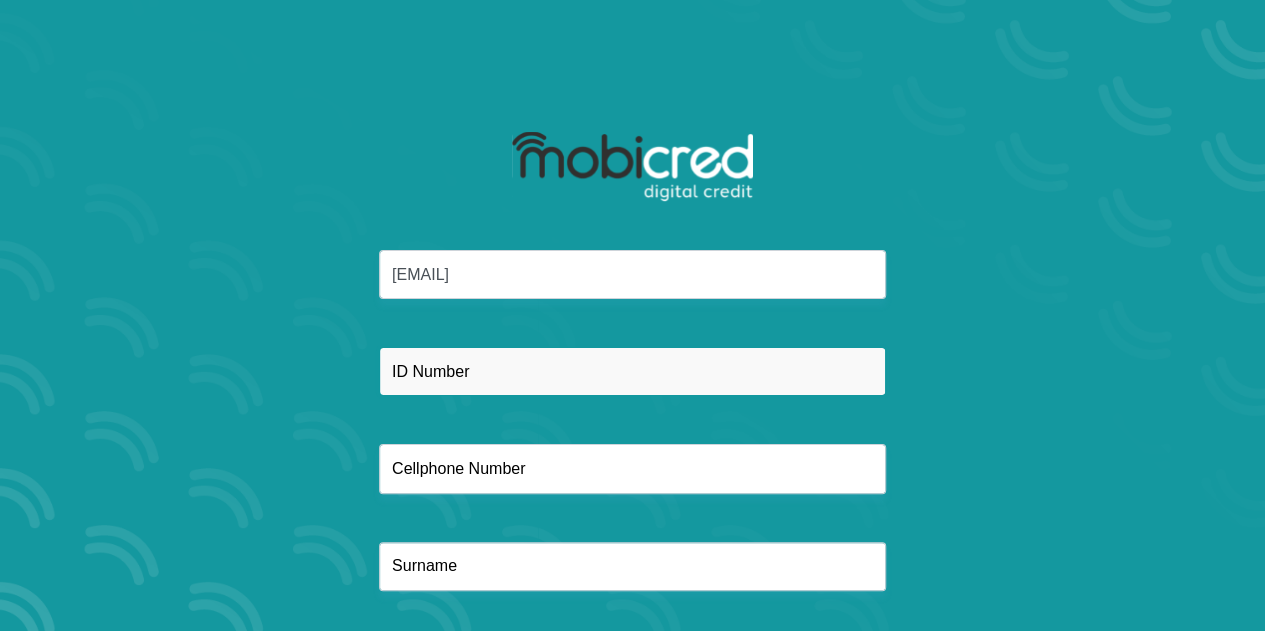 click at bounding box center [632, 371] 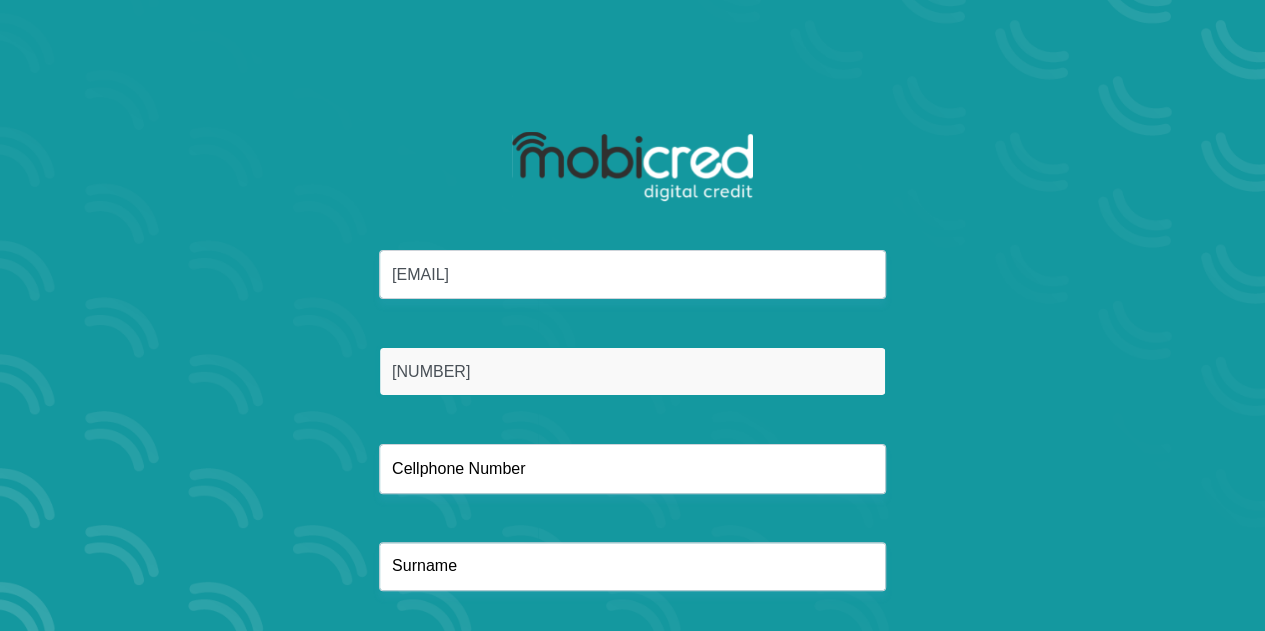 type on "8812130314081" 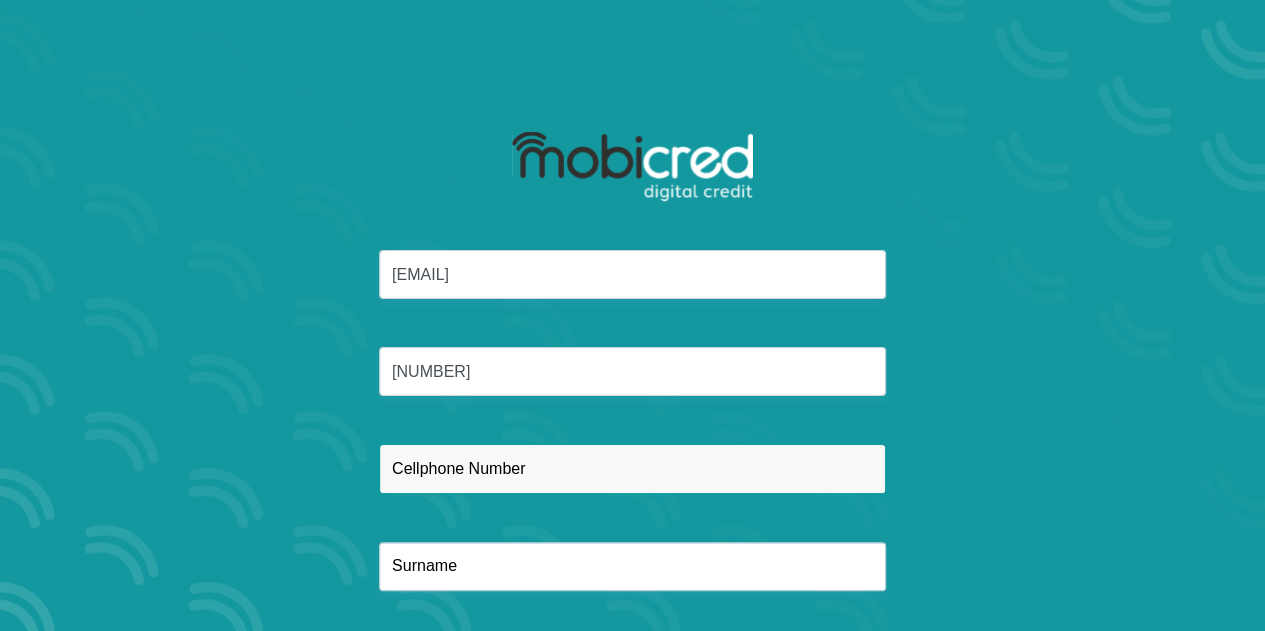 click at bounding box center [632, 468] 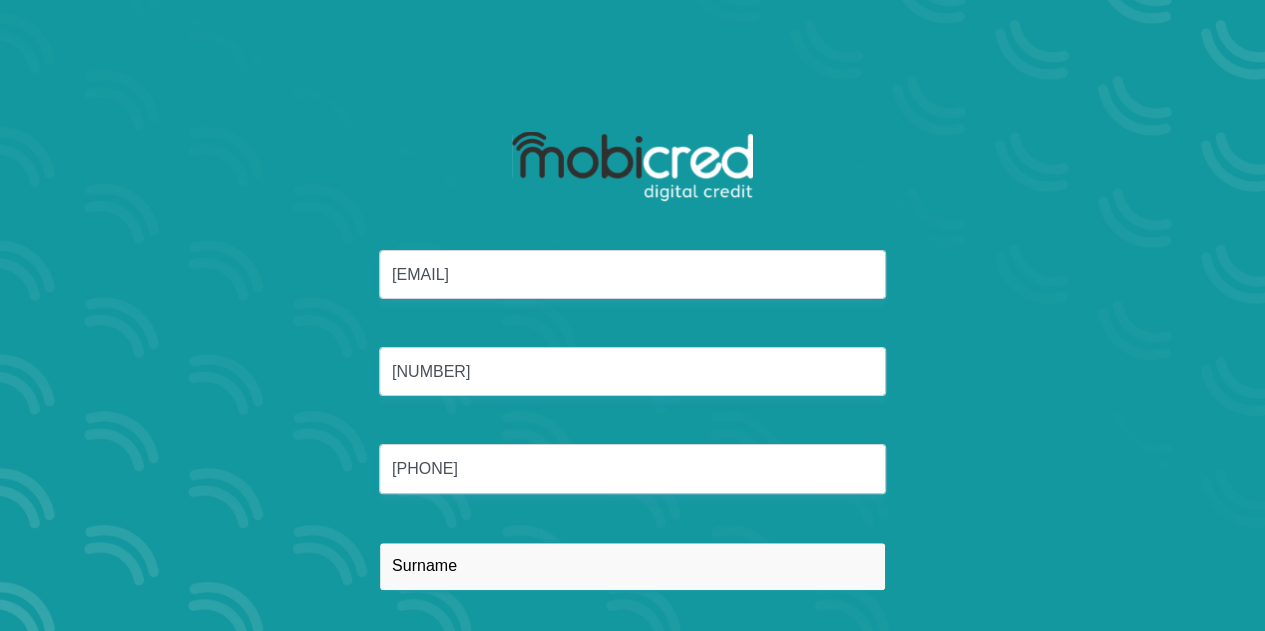 click at bounding box center (632, 566) 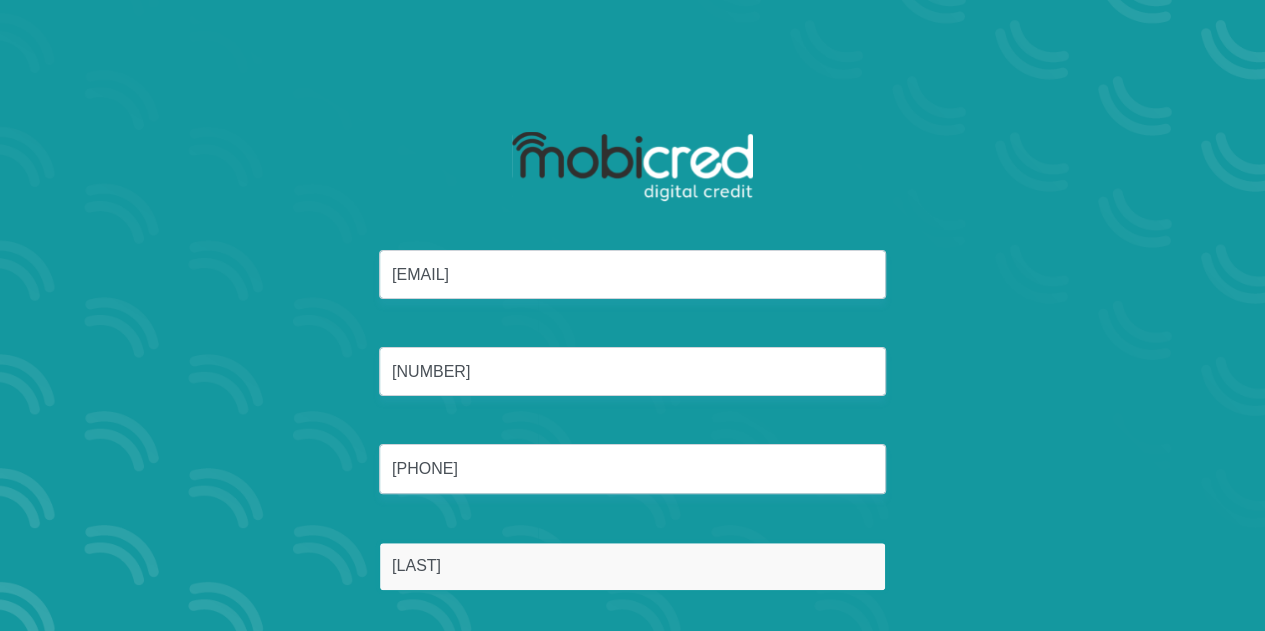 scroll, scrollTop: 114, scrollLeft: 0, axis: vertical 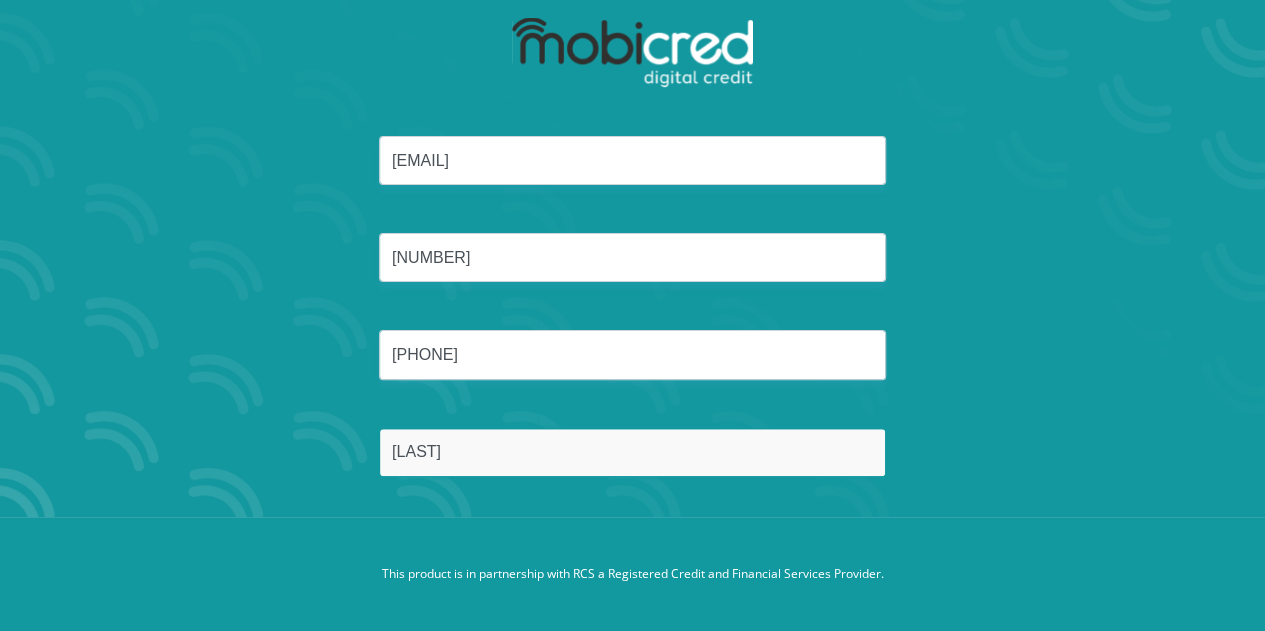 click on "Reset Password" at bounding box center (632, 547) 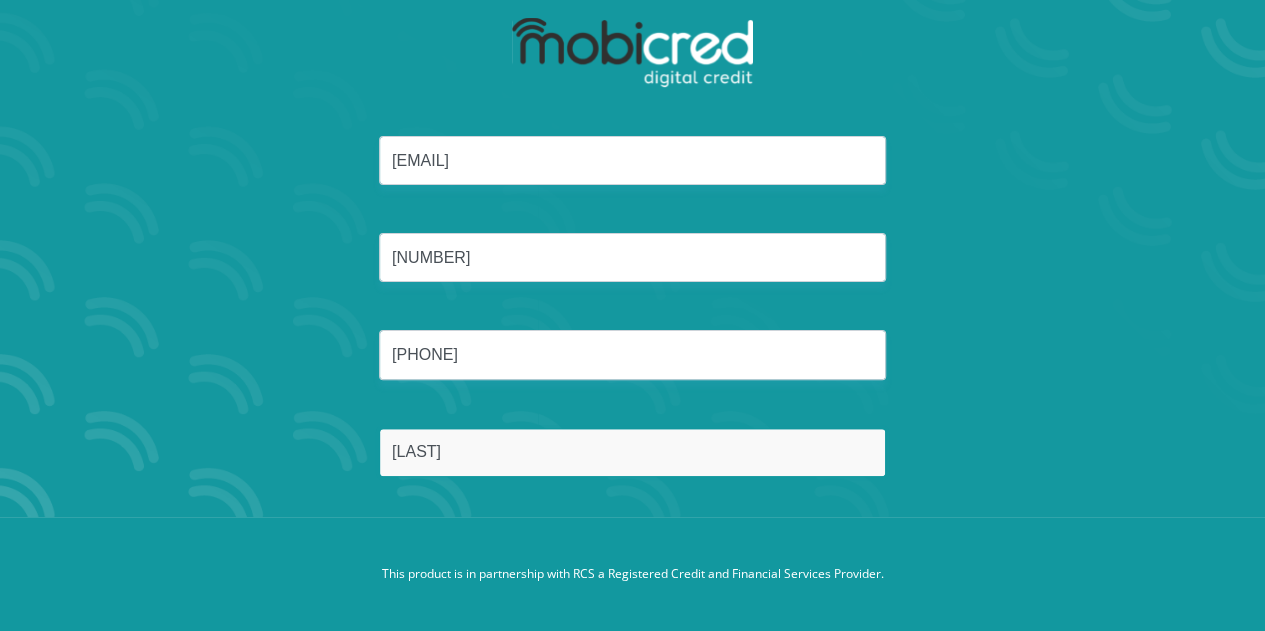 scroll, scrollTop: 0, scrollLeft: 0, axis: both 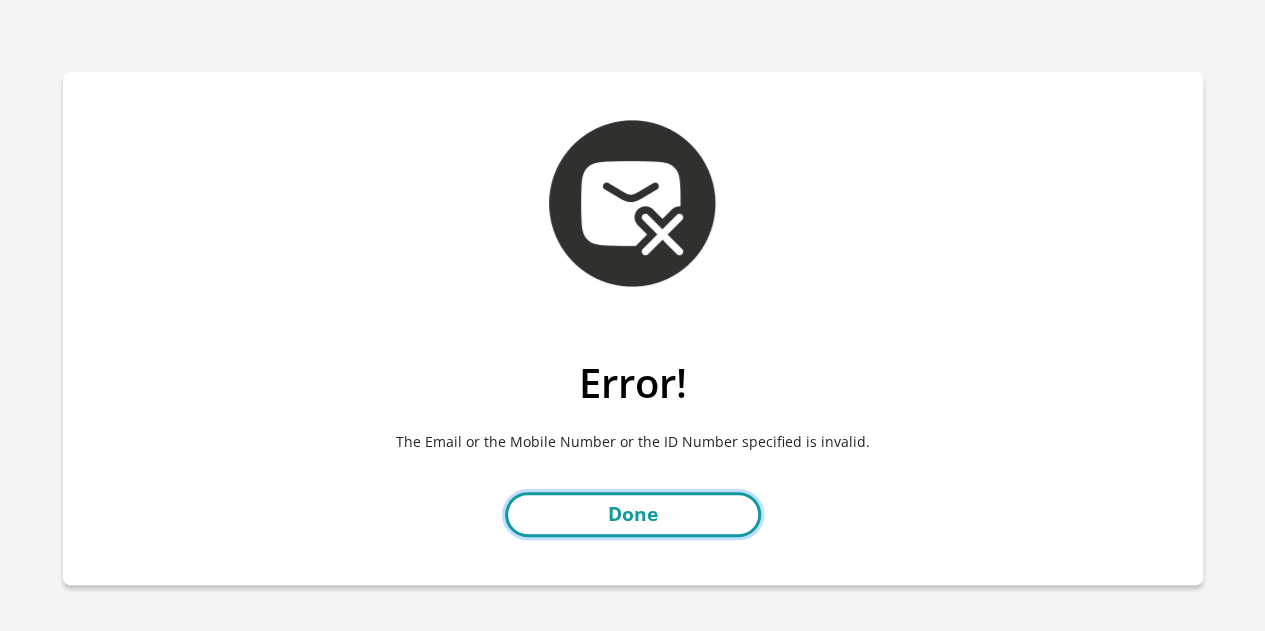 click on "Done" at bounding box center (633, 514) 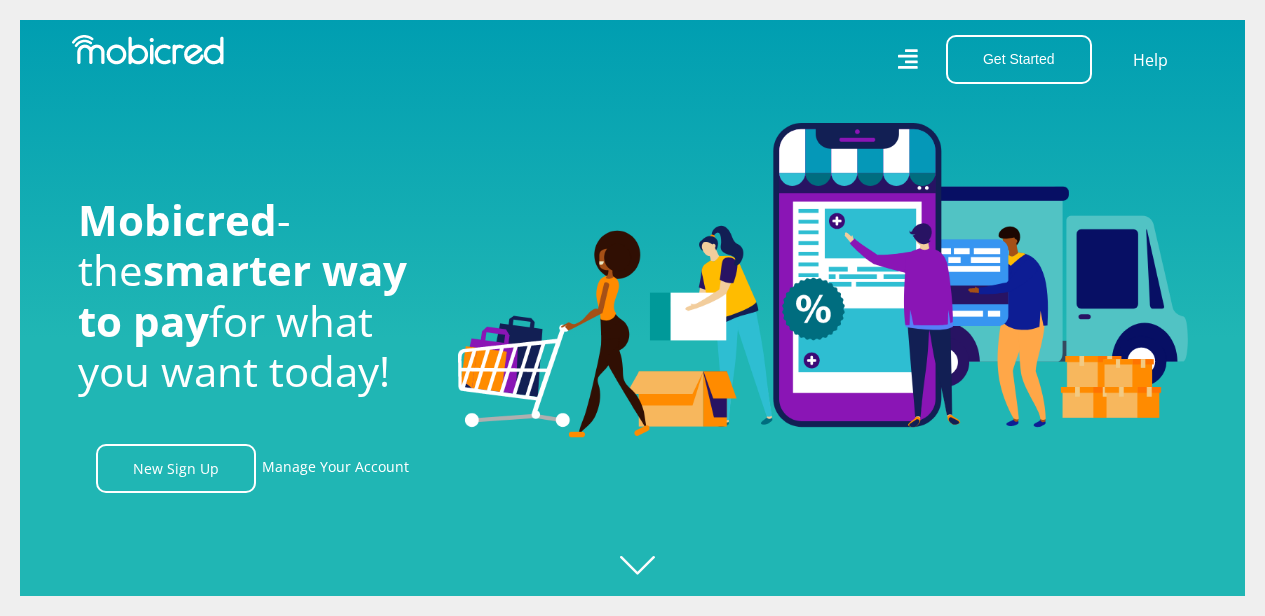 scroll, scrollTop: 0, scrollLeft: 0, axis: both 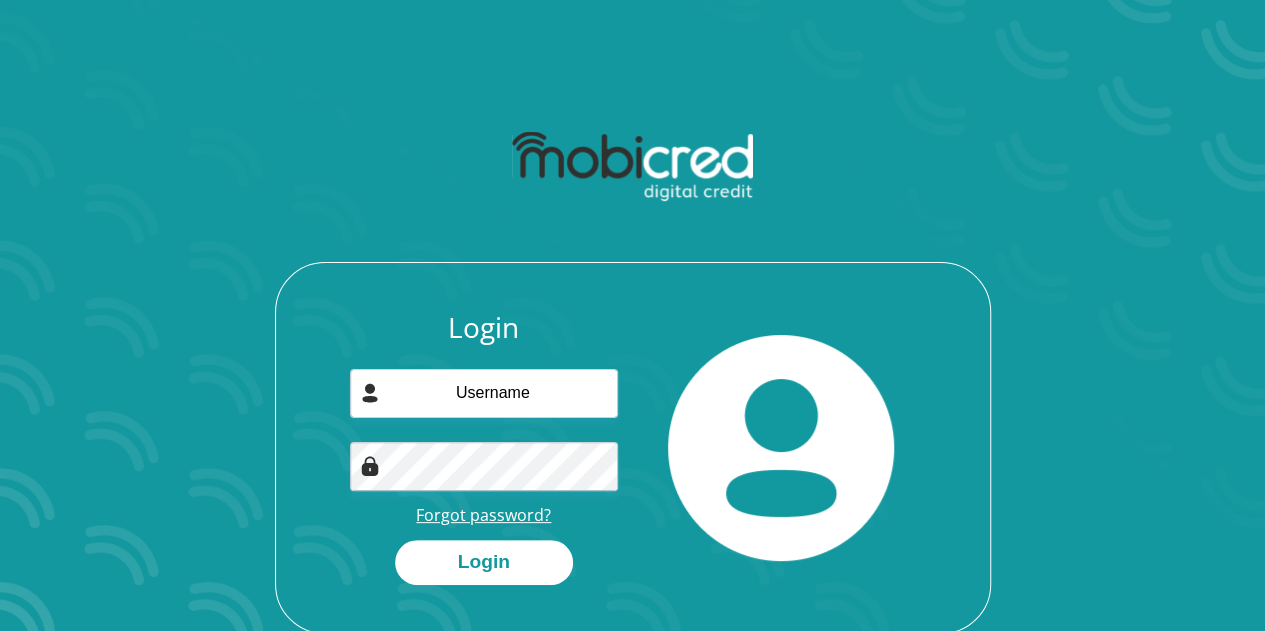 click on "Forgot password?" at bounding box center (483, 515) 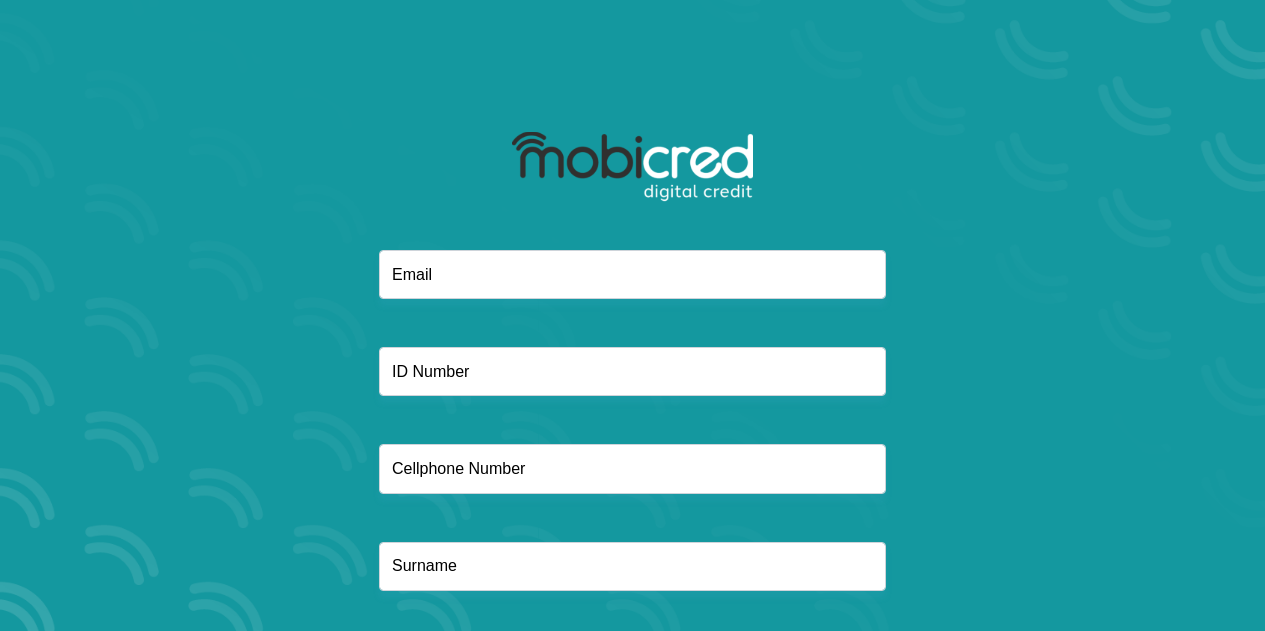 scroll, scrollTop: 0, scrollLeft: 0, axis: both 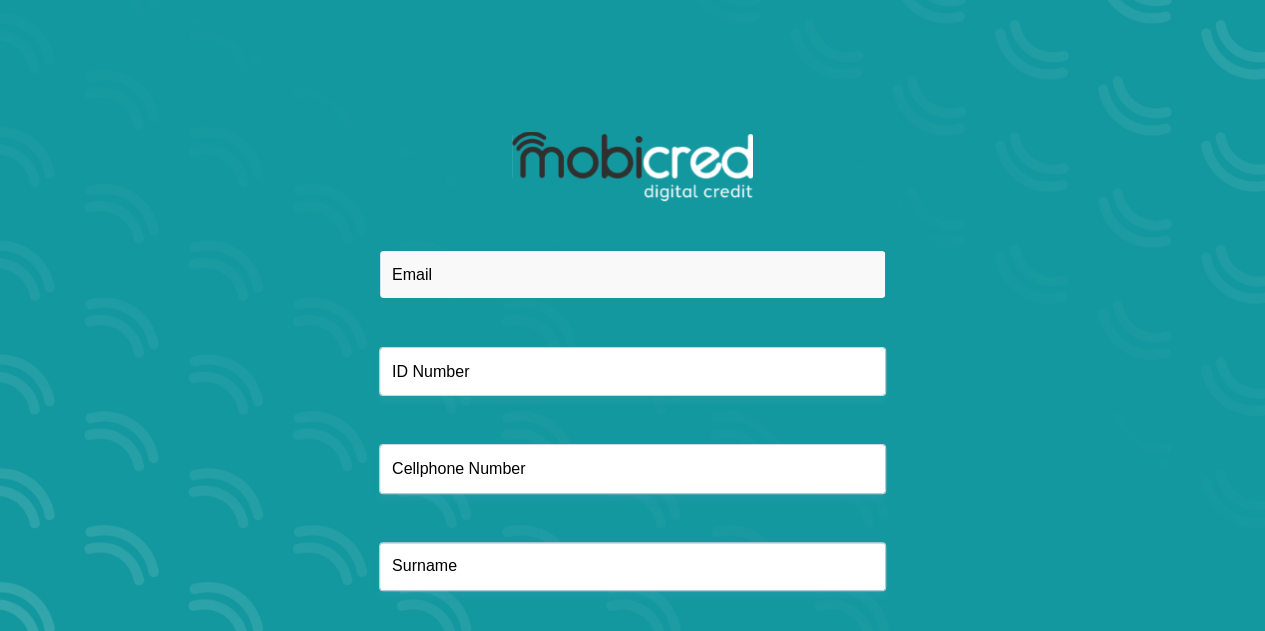 click at bounding box center [632, 274] 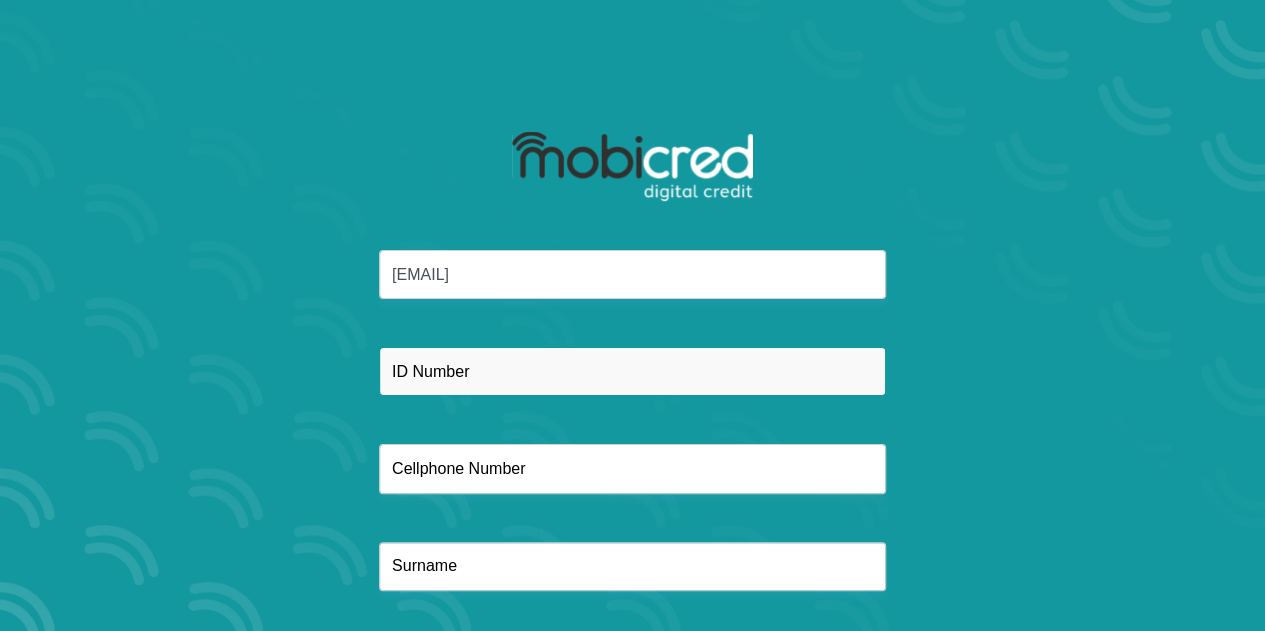 click at bounding box center (632, 371) 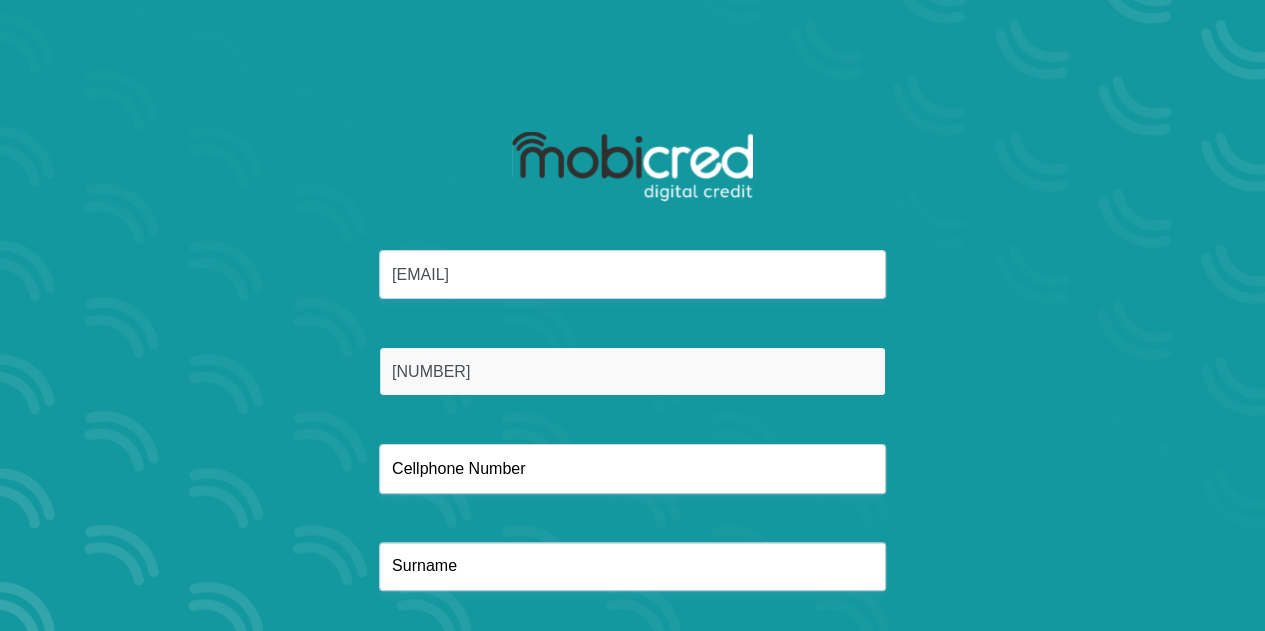 type on "8812130314081" 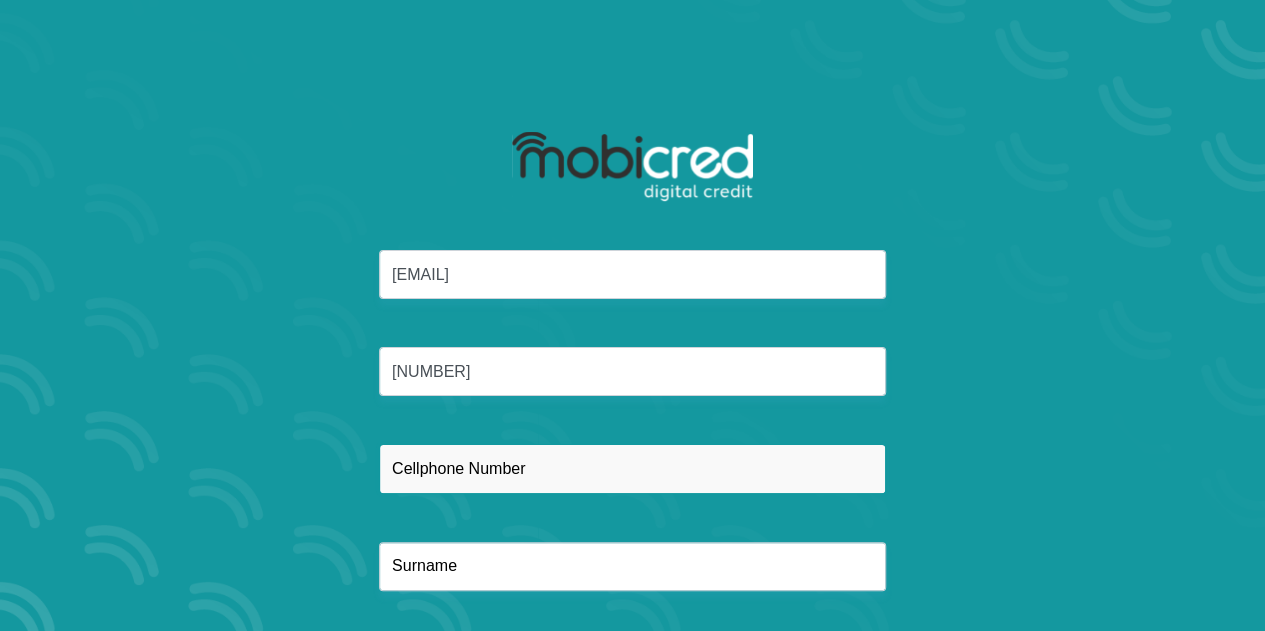 click at bounding box center (632, 468) 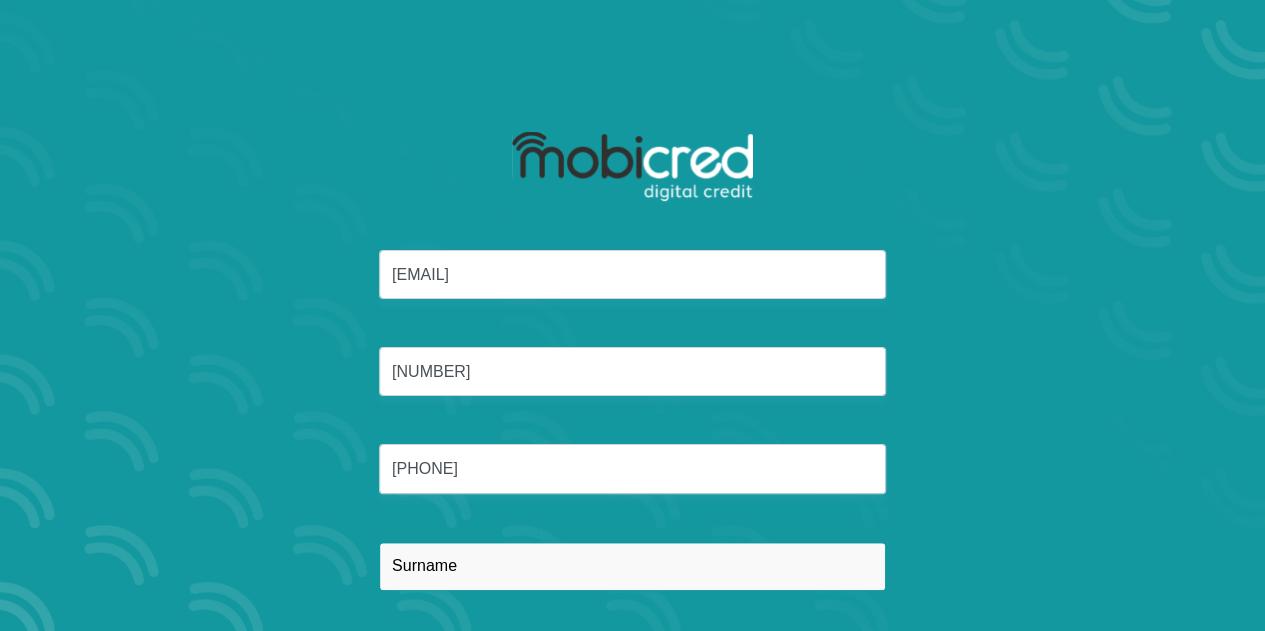 click at bounding box center (632, 566) 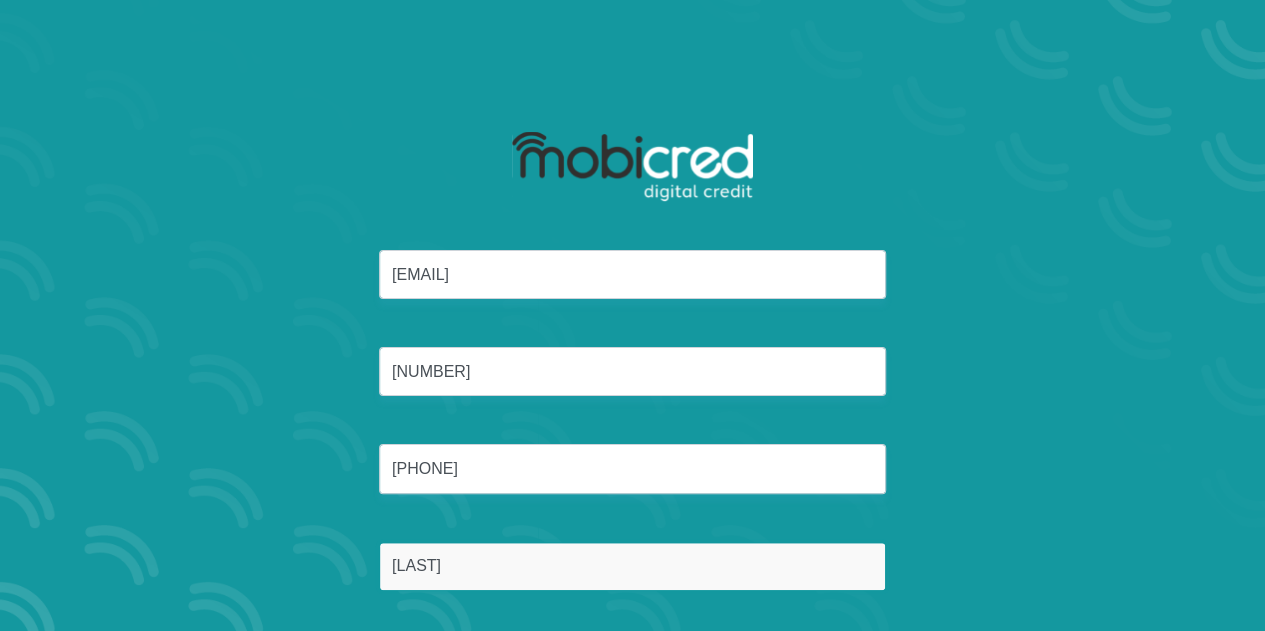 click on "Reset Password" at bounding box center [632, 661] 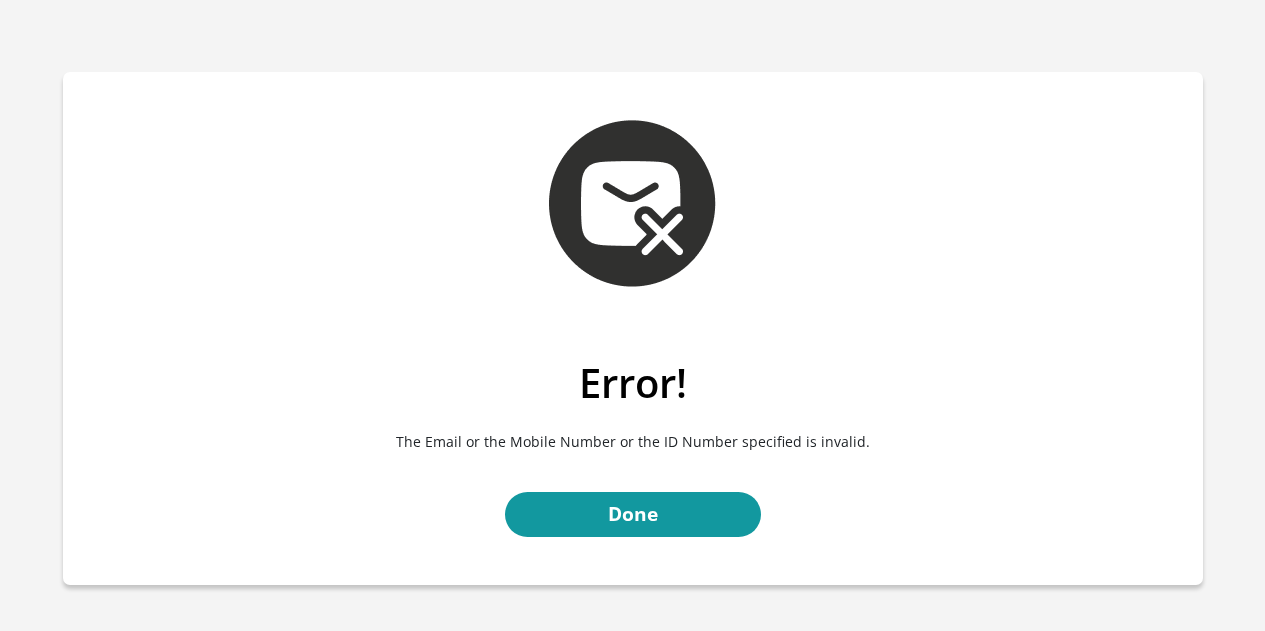scroll, scrollTop: 0, scrollLeft: 0, axis: both 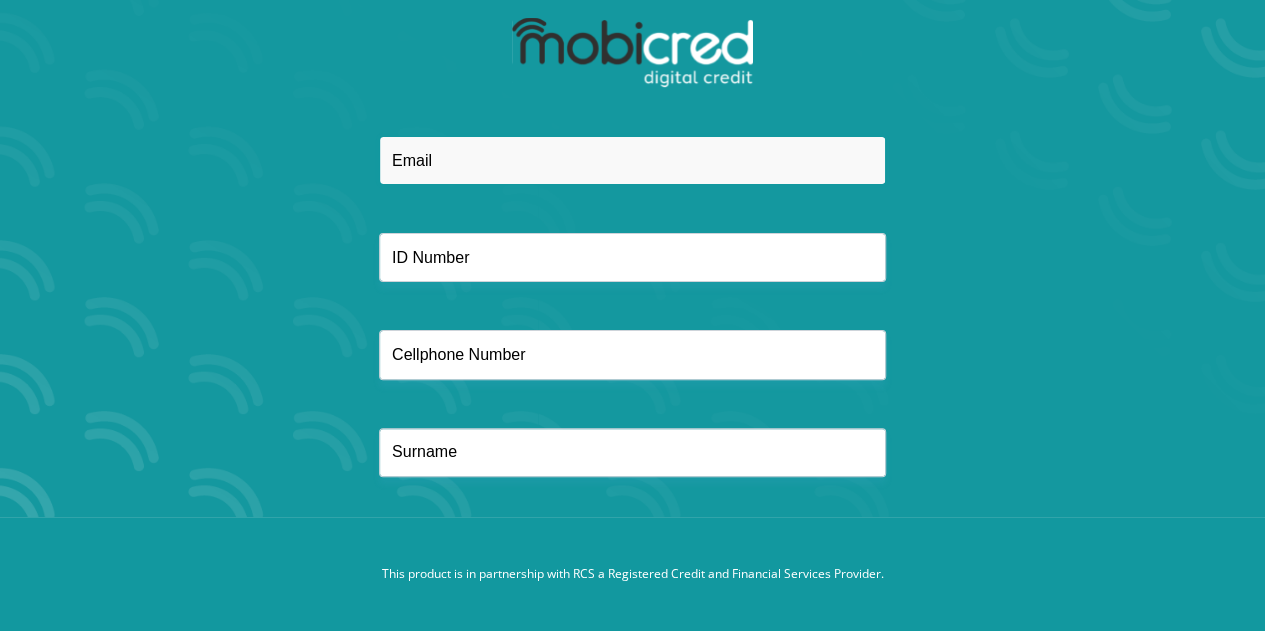 click at bounding box center [632, 160] 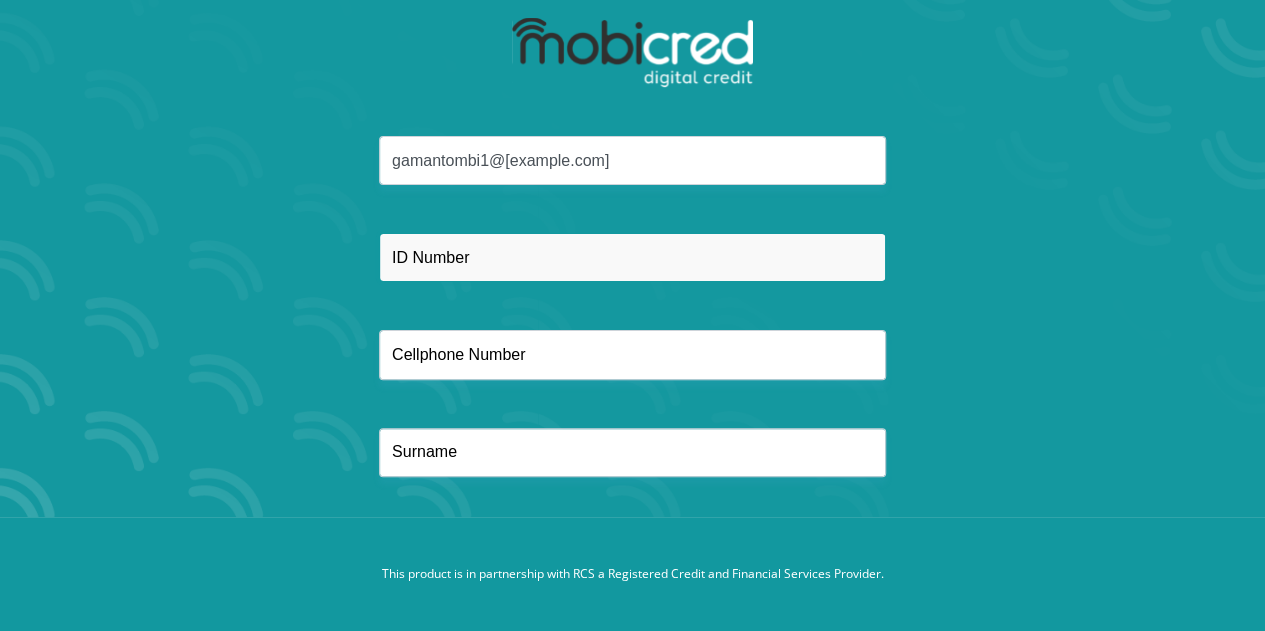 click at bounding box center (632, 257) 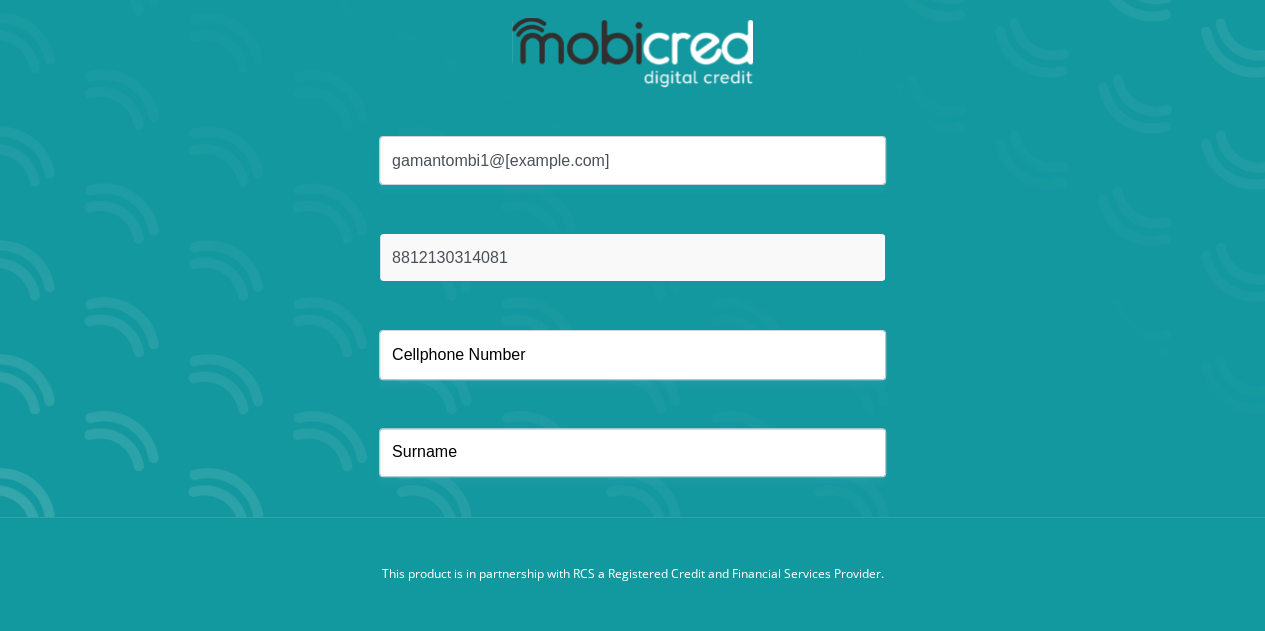 type on "8812130314081" 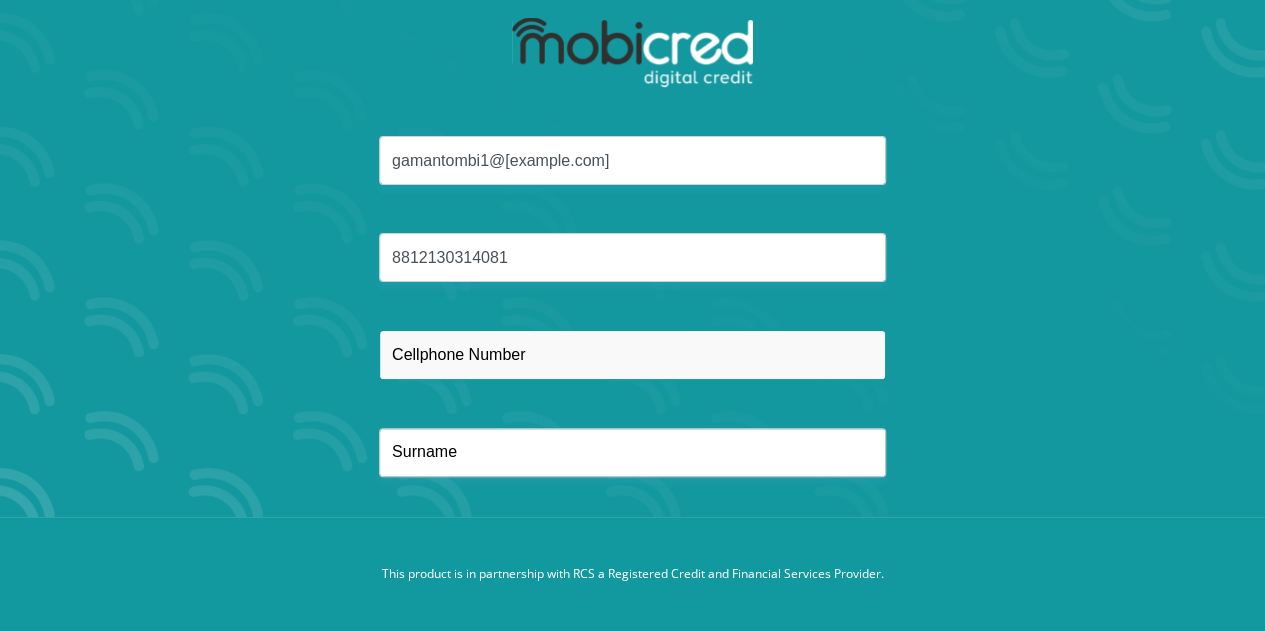 click at bounding box center [632, 354] 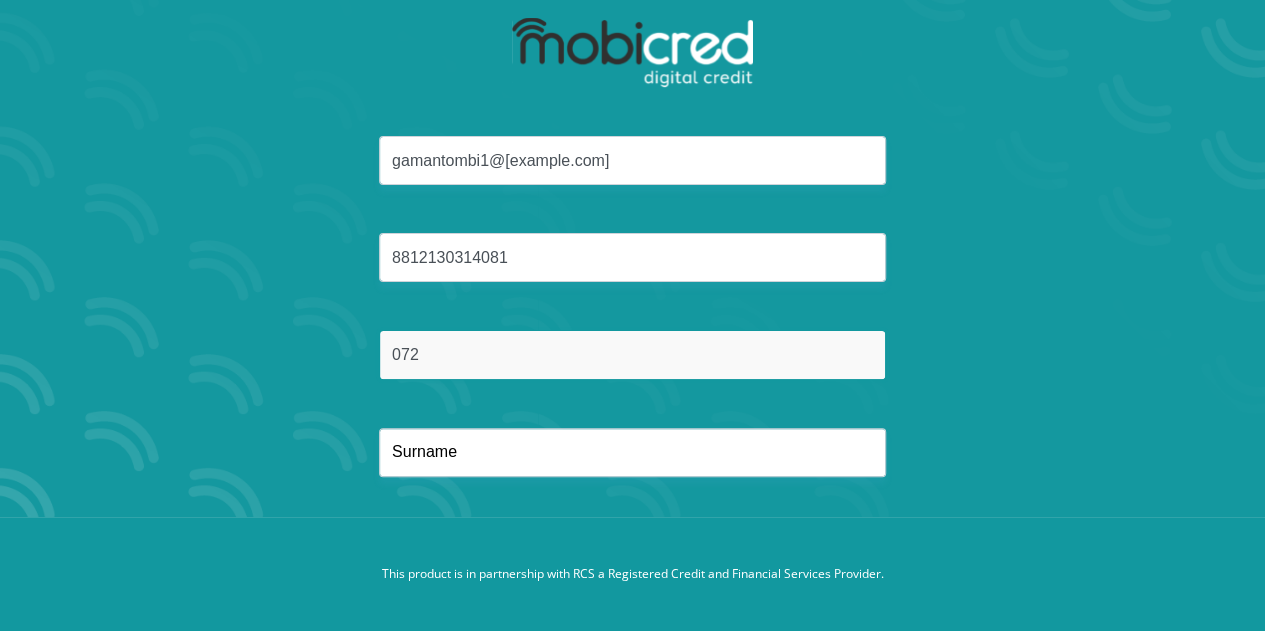 type on "0728615999" 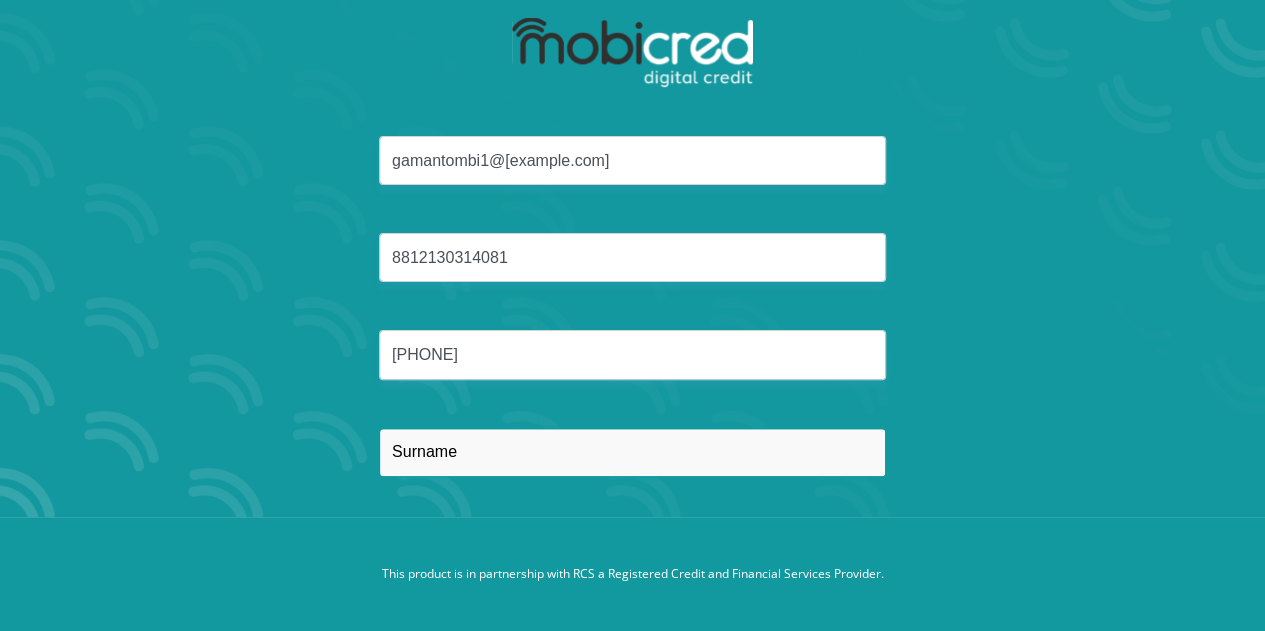 click at bounding box center (632, 452) 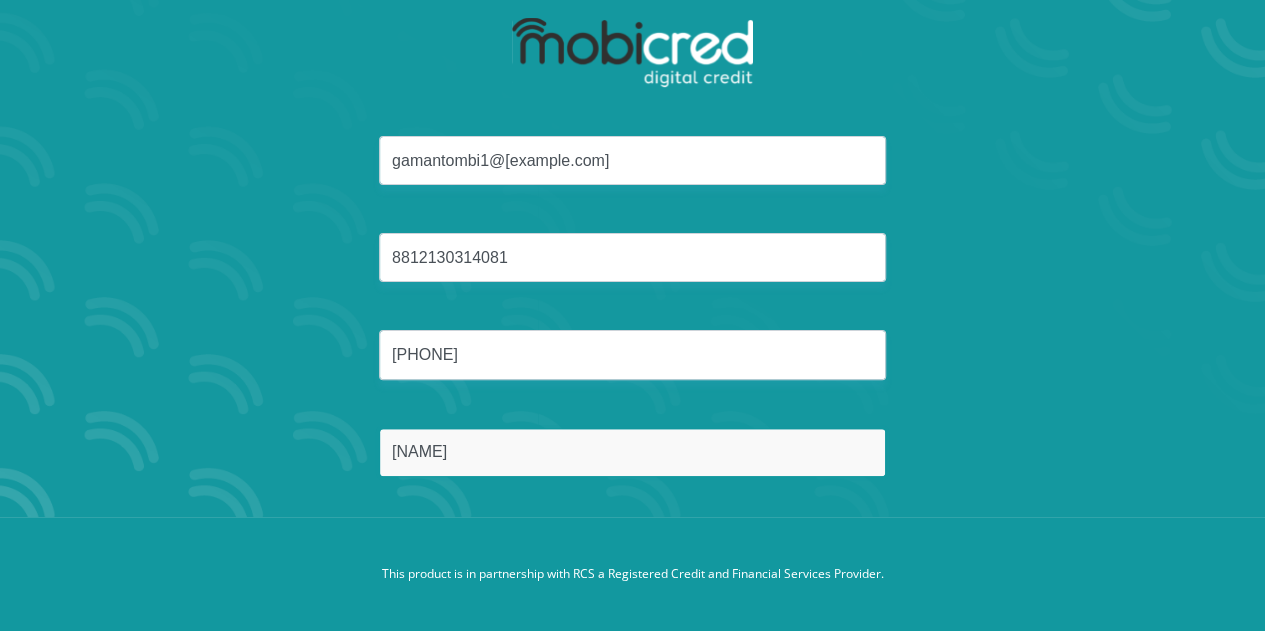 click on "Reset Password" at bounding box center [632, 547] 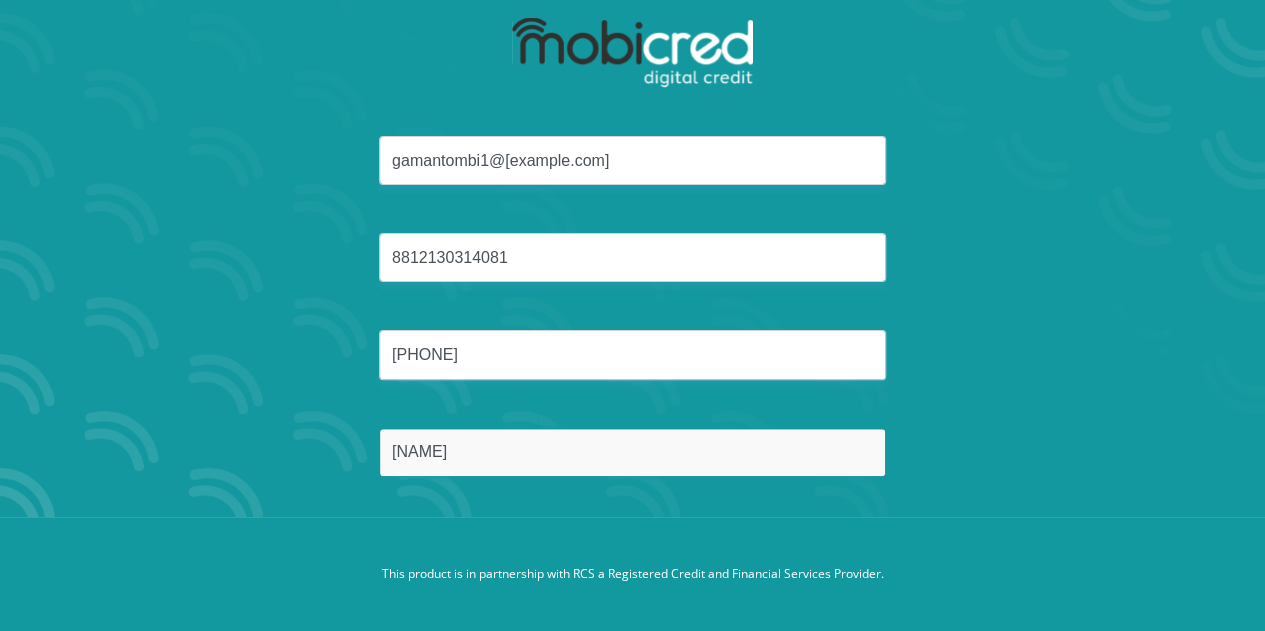scroll, scrollTop: 0, scrollLeft: 0, axis: both 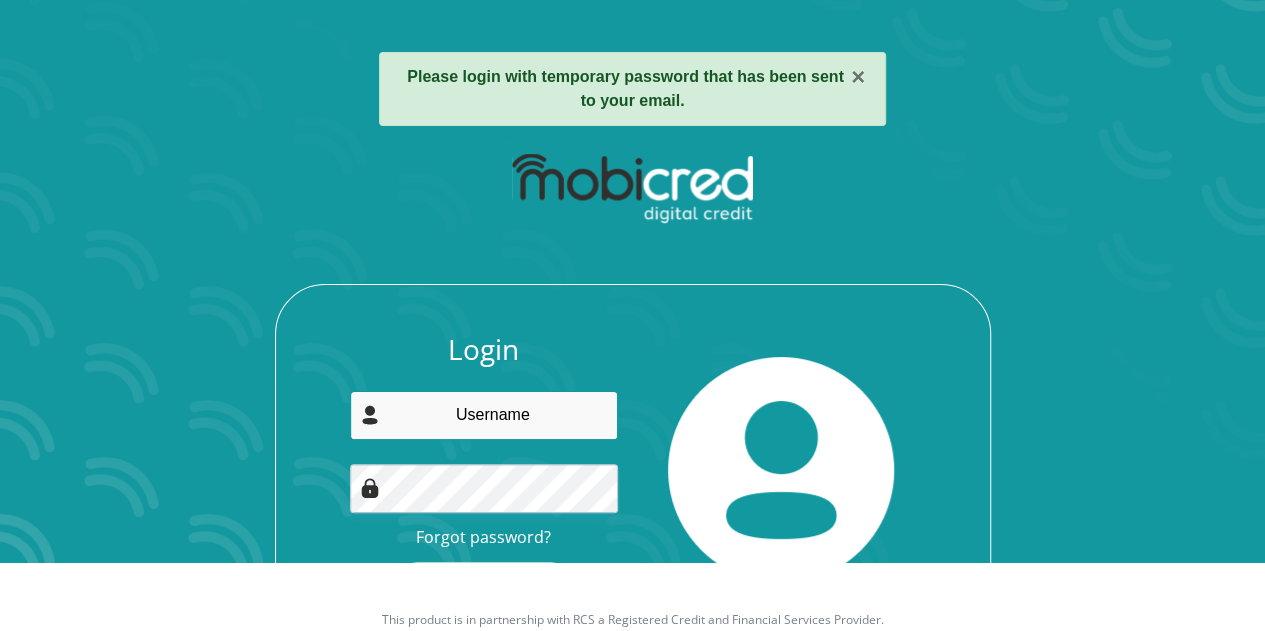 click at bounding box center [484, 415] 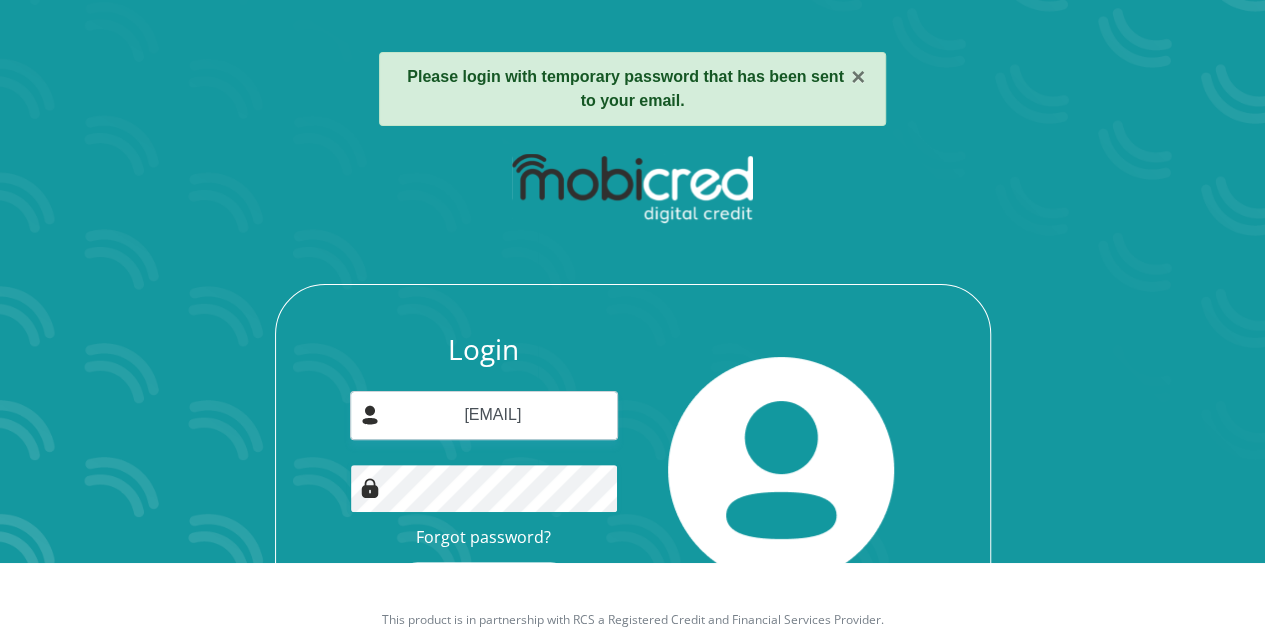 scroll, scrollTop: 138, scrollLeft: 0, axis: vertical 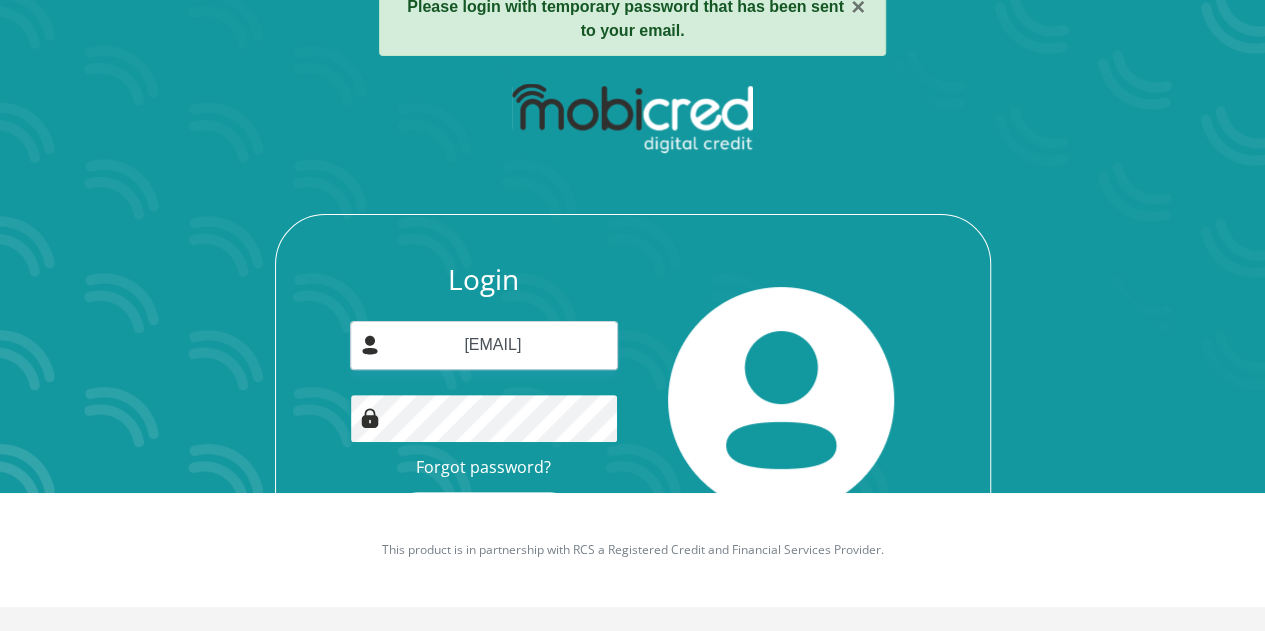 click on "Login" at bounding box center (484, 514) 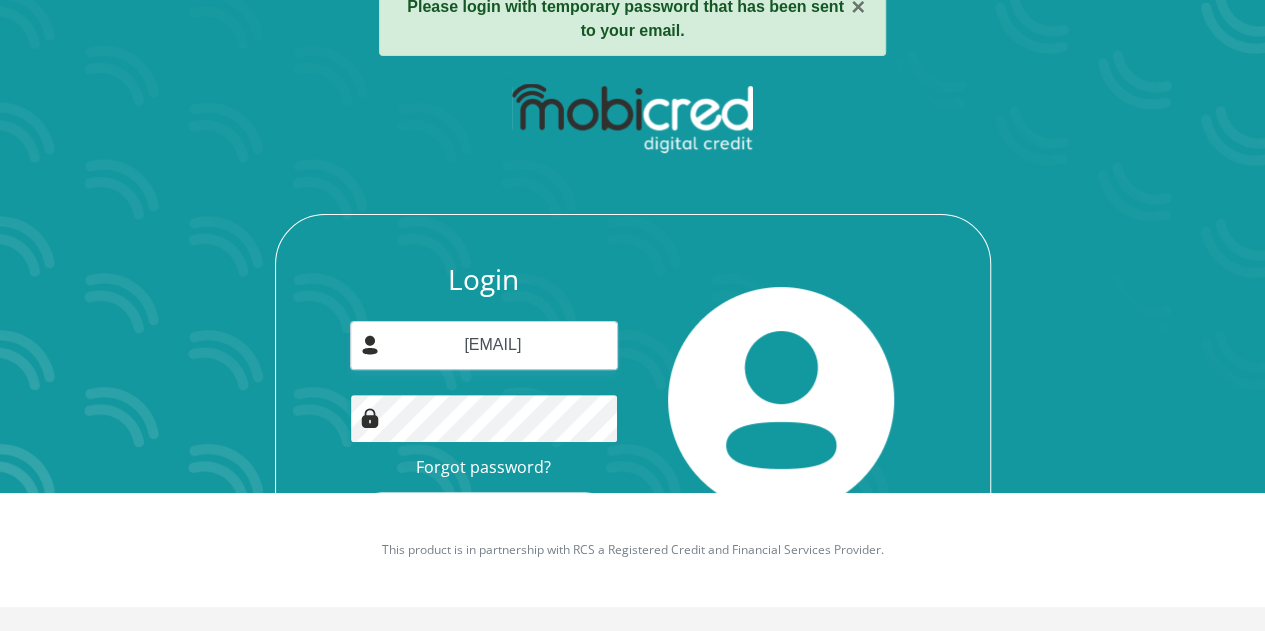 scroll, scrollTop: 0, scrollLeft: 0, axis: both 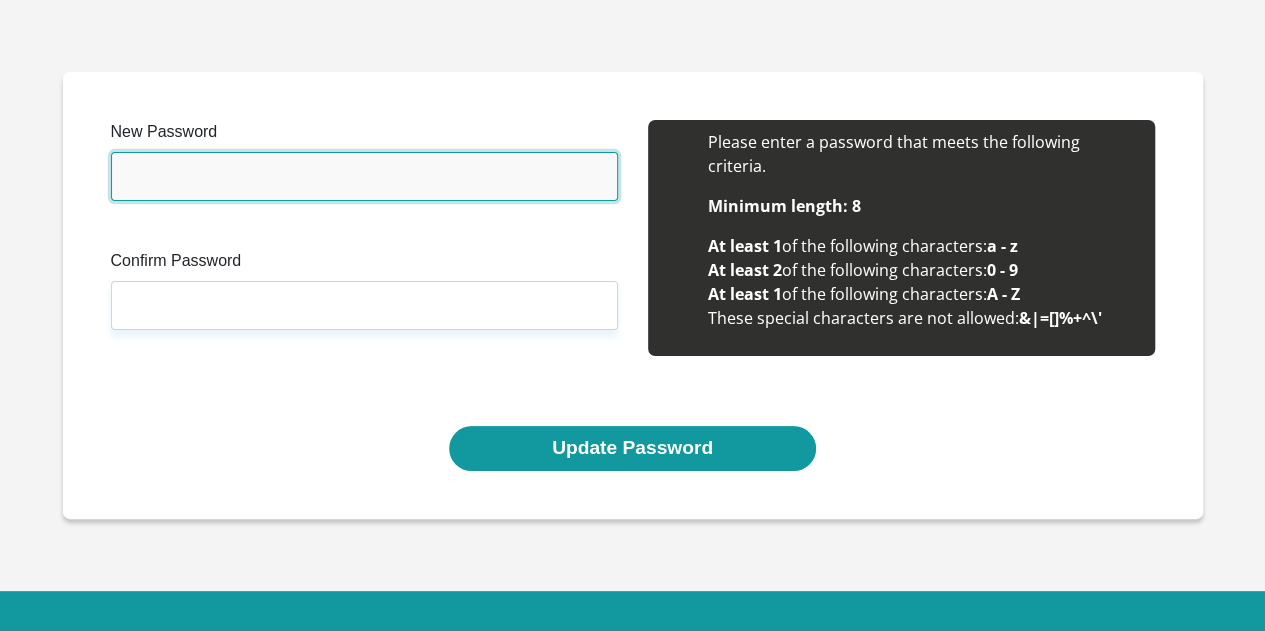 click on "New Password" at bounding box center [364, 176] 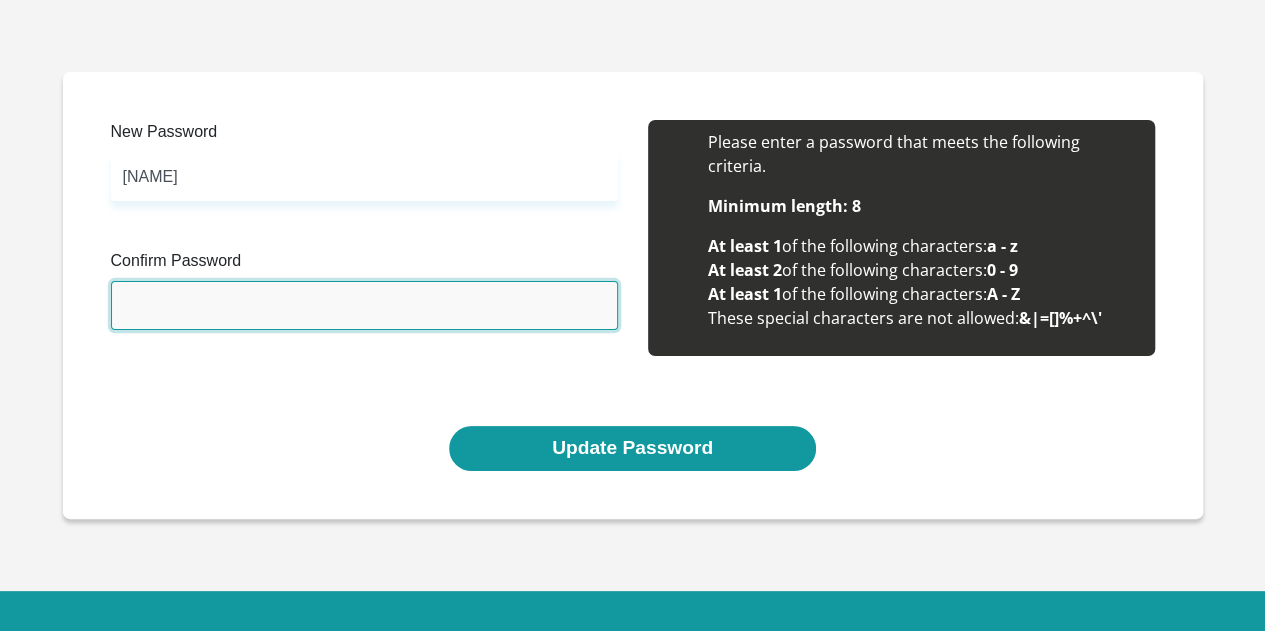 click on "Confirm Password" at bounding box center (364, 305) 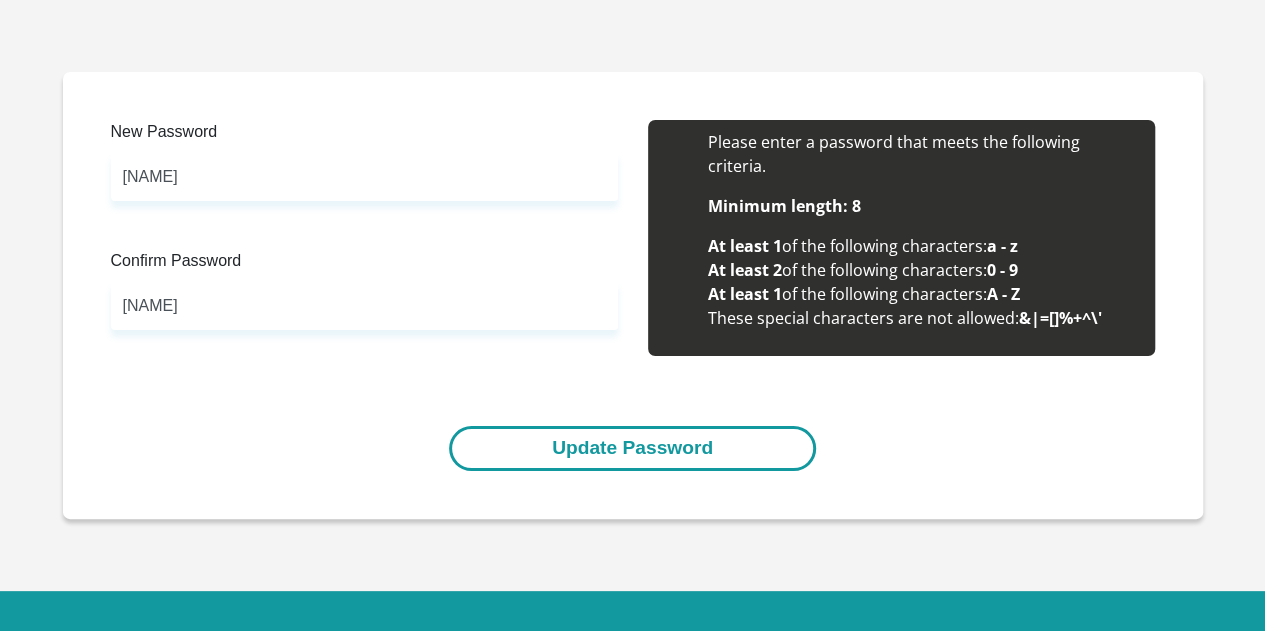 click on "Update Password" at bounding box center [632, 448] 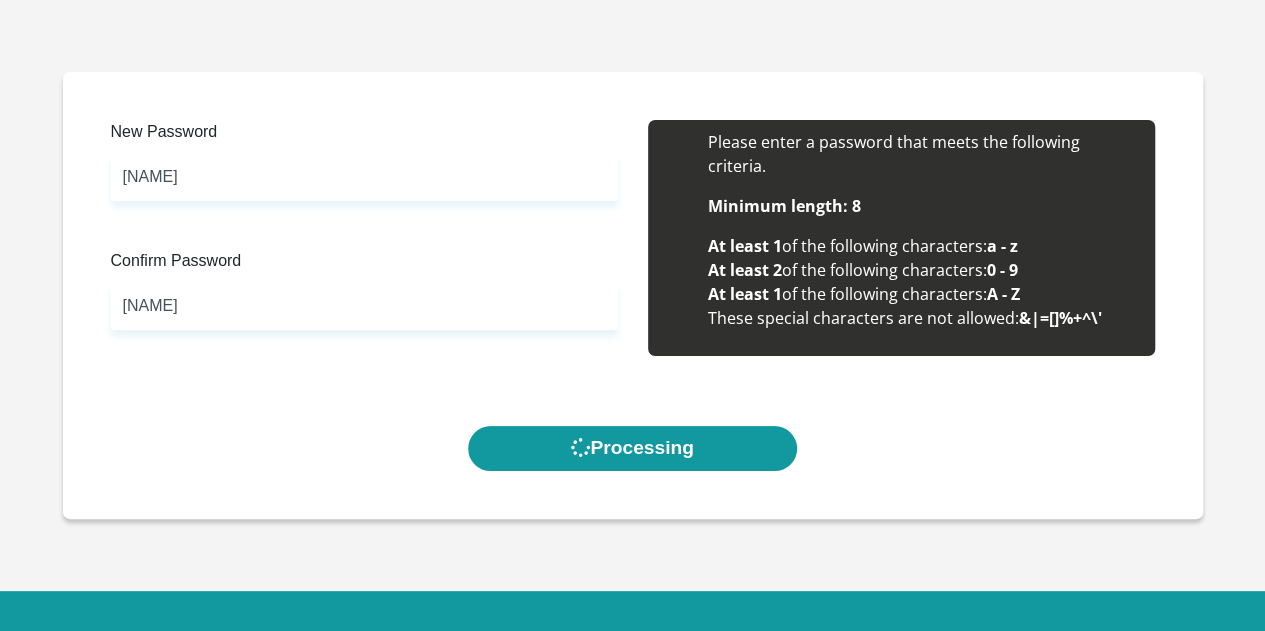 scroll, scrollTop: 0, scrollLeft: 0, axis: both 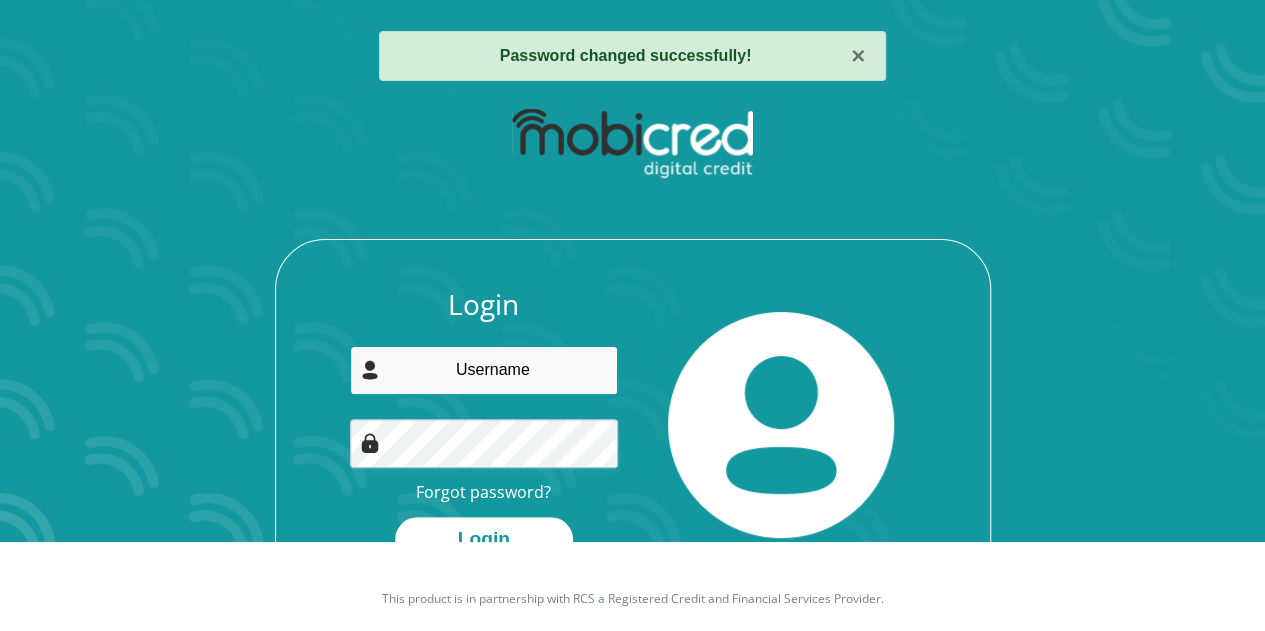 click at bounding box center (484, 370) 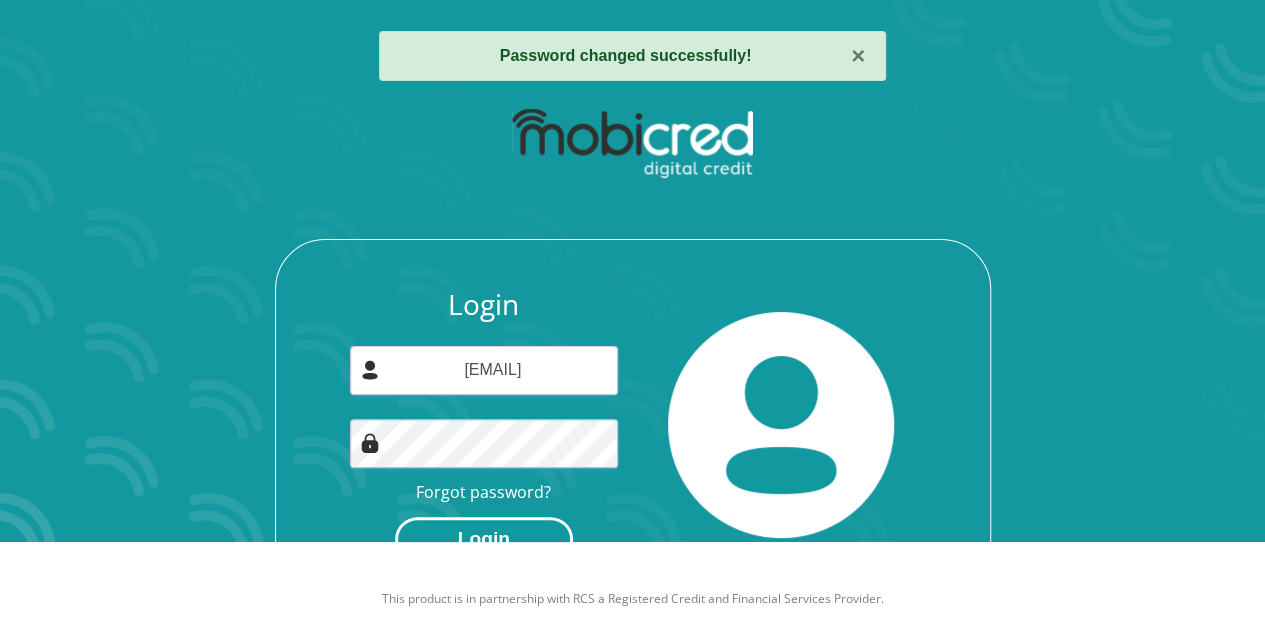 click on "Login" at bounding box center [484, 539] 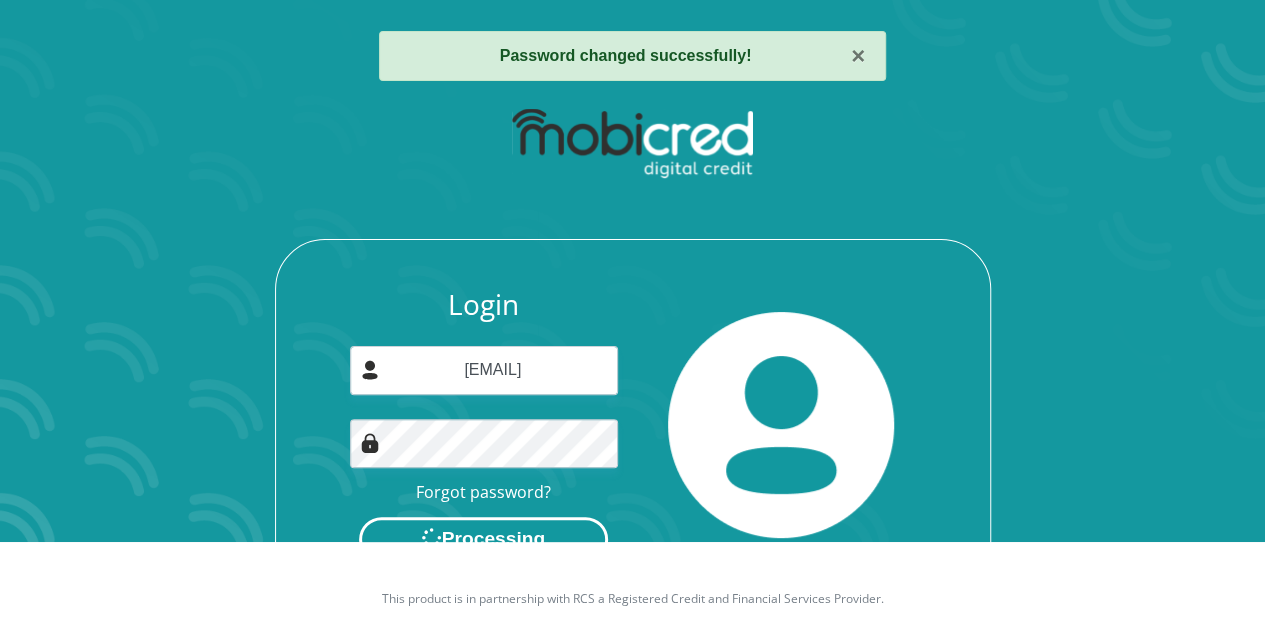 scroll, scrollTop: 0, scrollLeft: 0, axis: both 